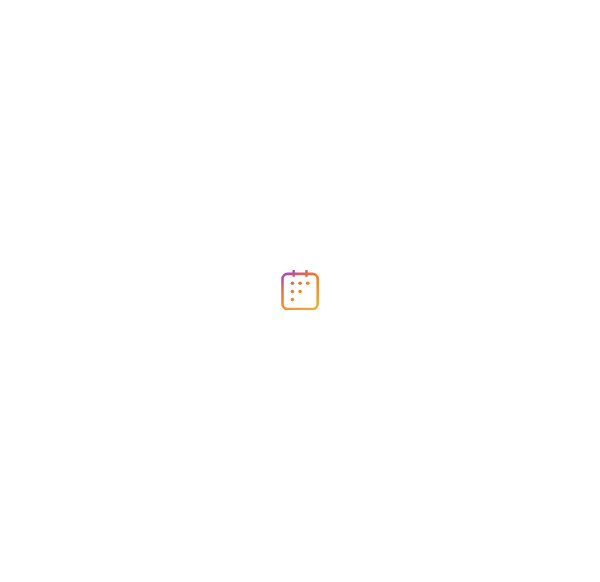 scroll, scrollTop: 0, scrollLeft: 0, axis: both 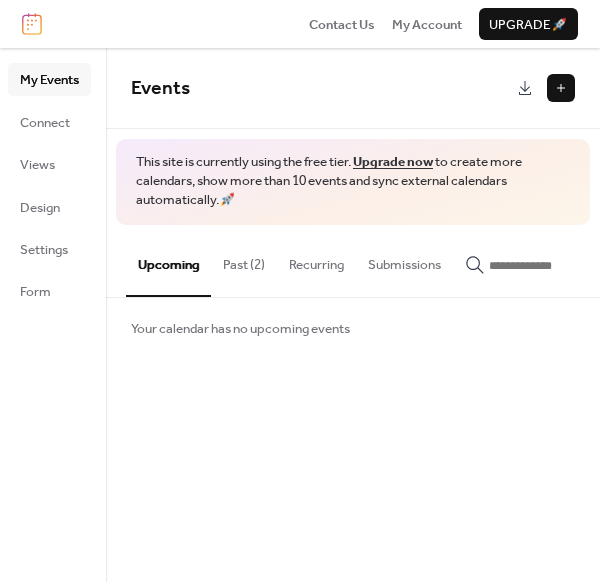 click on "Past (2)" at bounding box center (244, 260) 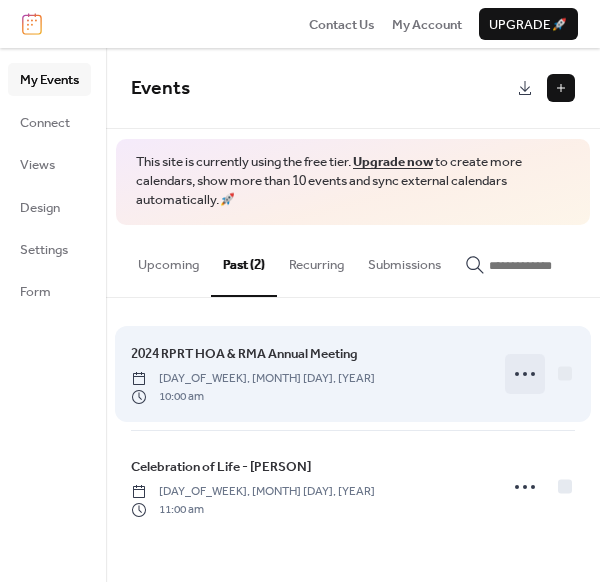 click 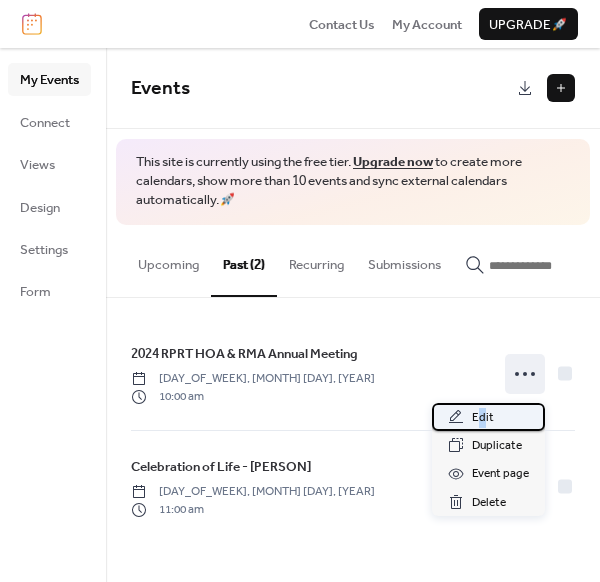 click on "Edit" at bounding box center (483, 418) 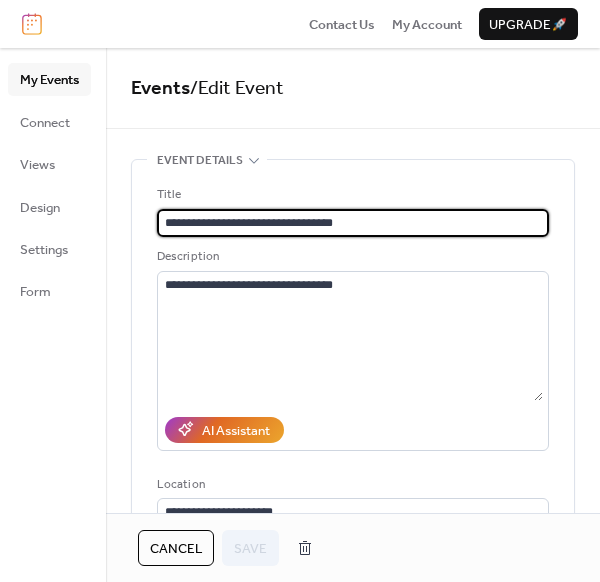 click on "**********" at bounding box center (353, 223) 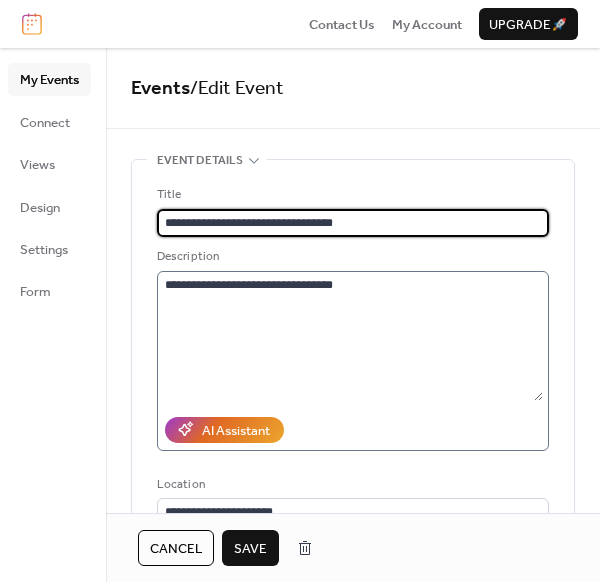 type on "**********" 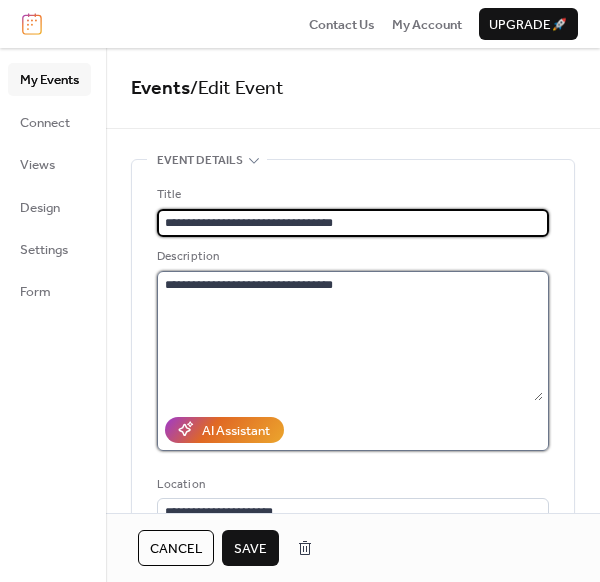 click on "**********" at bounding box center [350, 336] 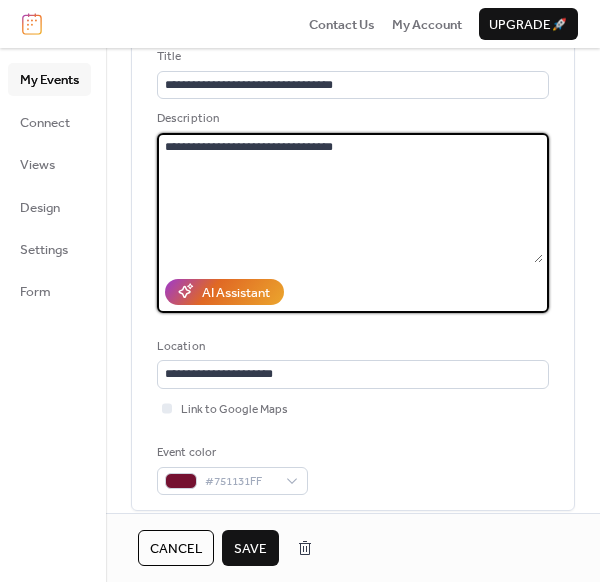 scroll, scrollTop: 200, scrollLeft: 0, axis: vertical 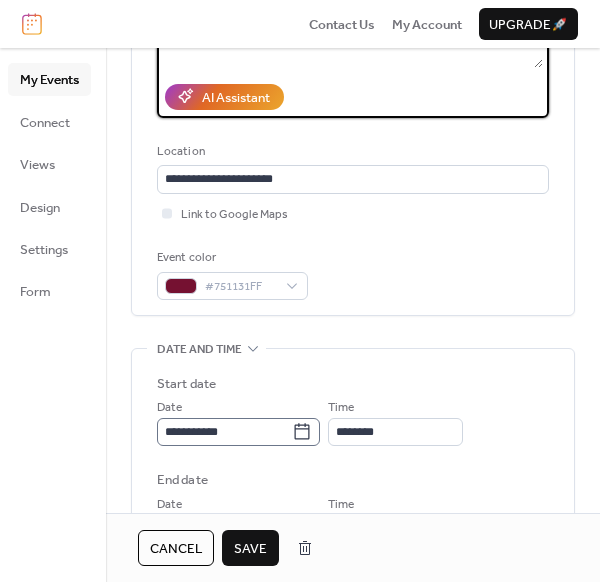 type on "**********" 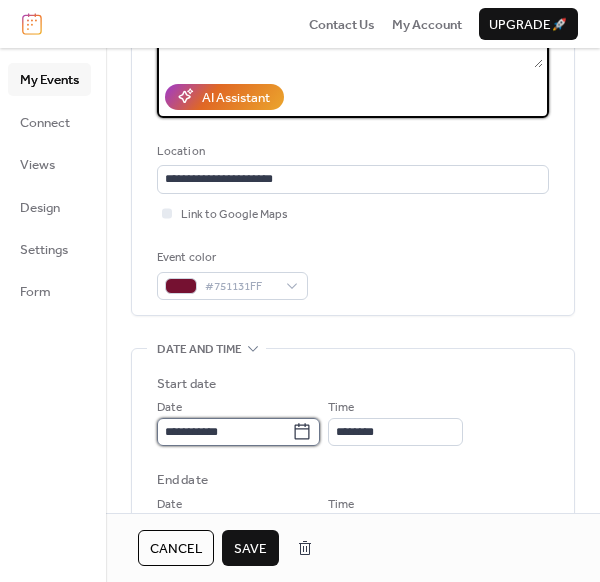 click on "**********" at bounding box center (224, 432) 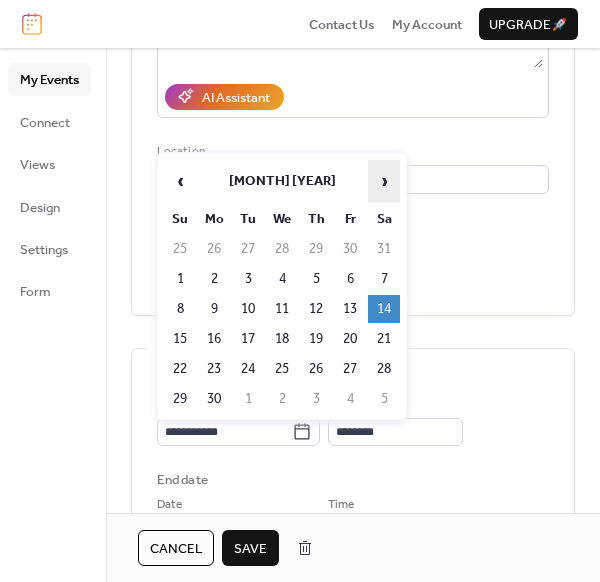 click on "›" at bounding box center (384, 181) 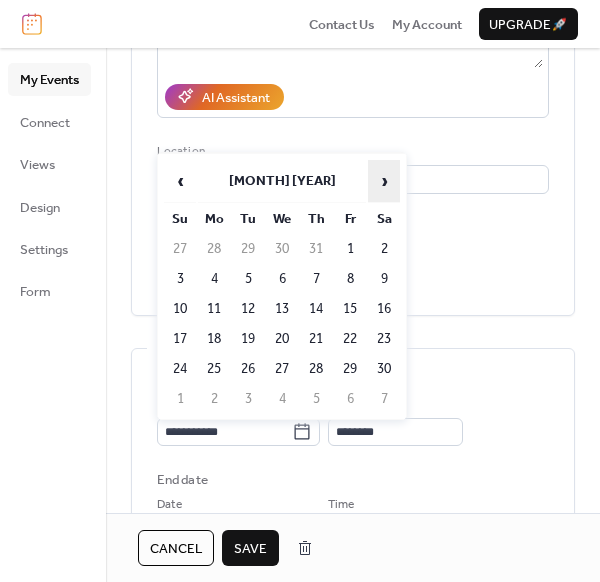 click on "›" at bounding box center (384, 181) 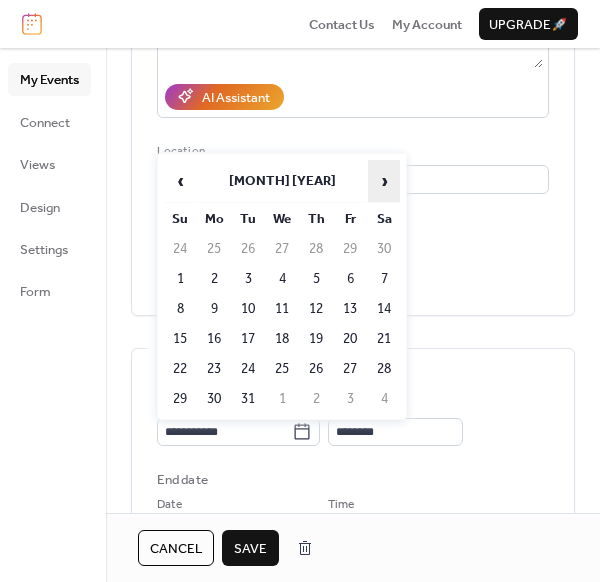 click on "›" at bounding box center [384, 181] 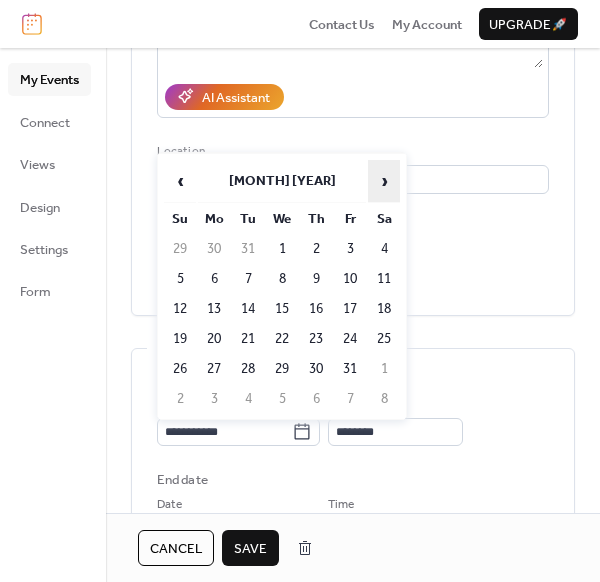 click on "›" at bounding box center [384, 181] 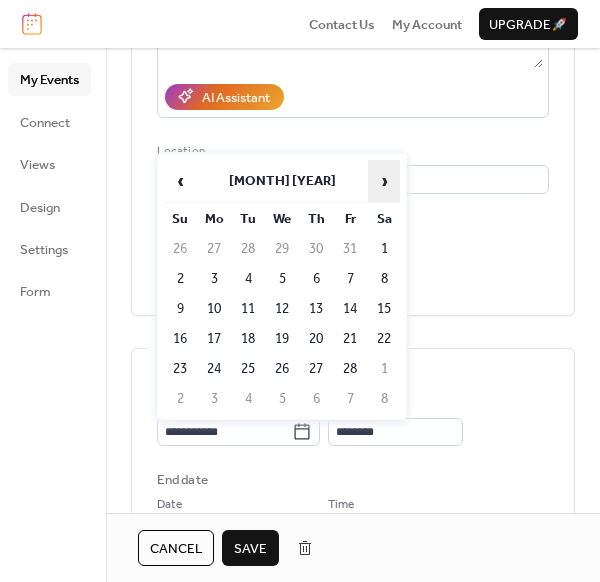 click on "›" at bounding box center (384, 181) 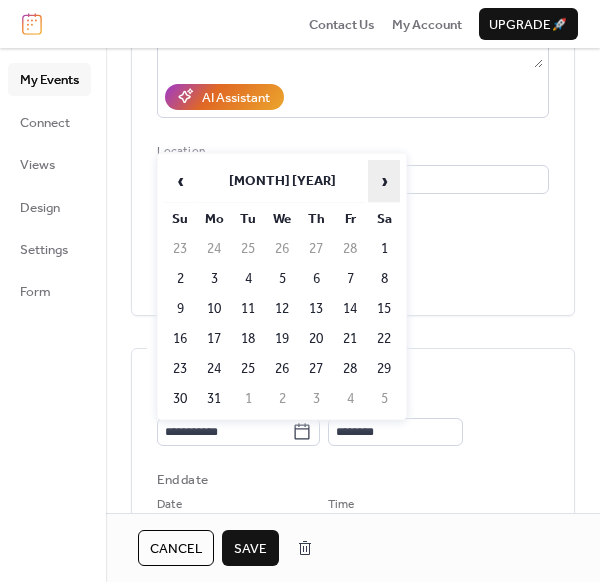 click on "›" at bounding box center (384, 181) 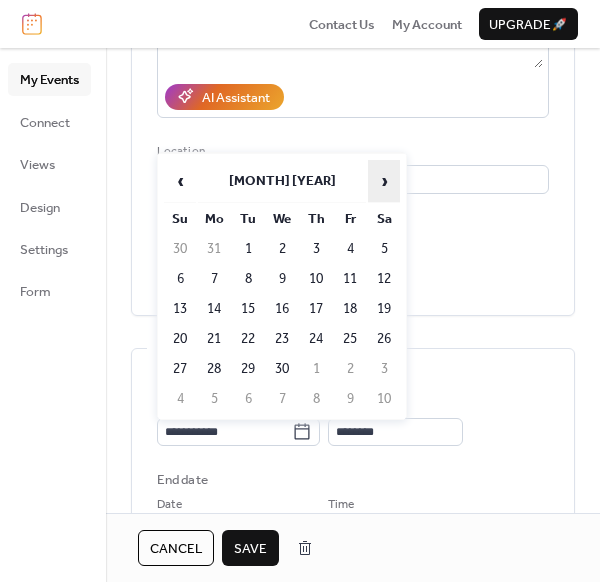 click on "›" at bounding box center [384, 181] 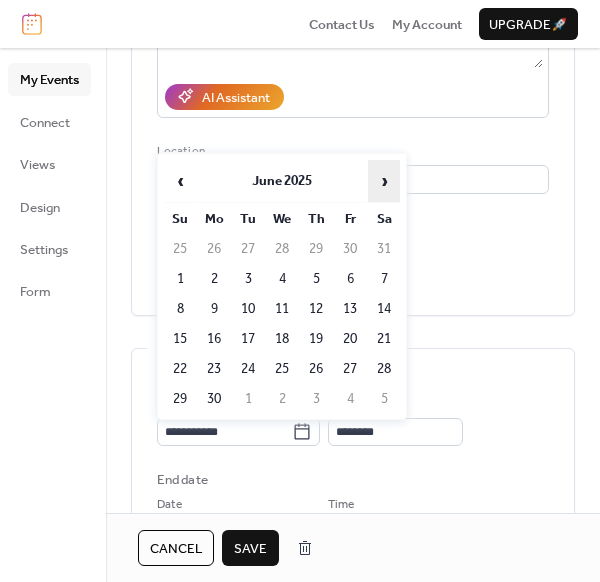 click on "›" at bounding box center [384, 181] 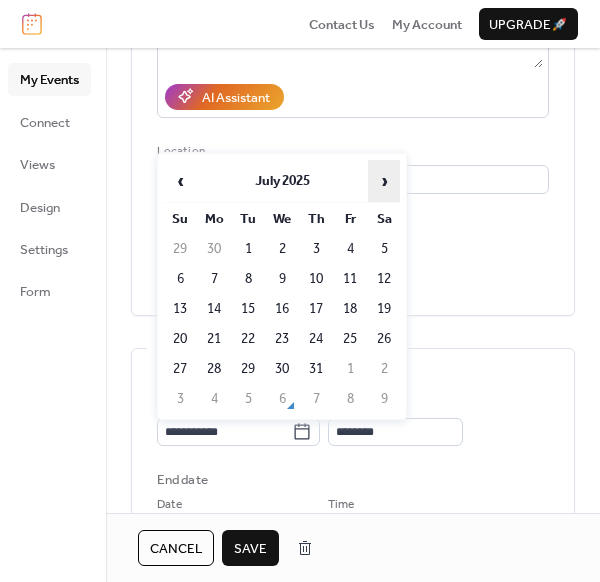 click on "›" at bounding box center (384, 181) 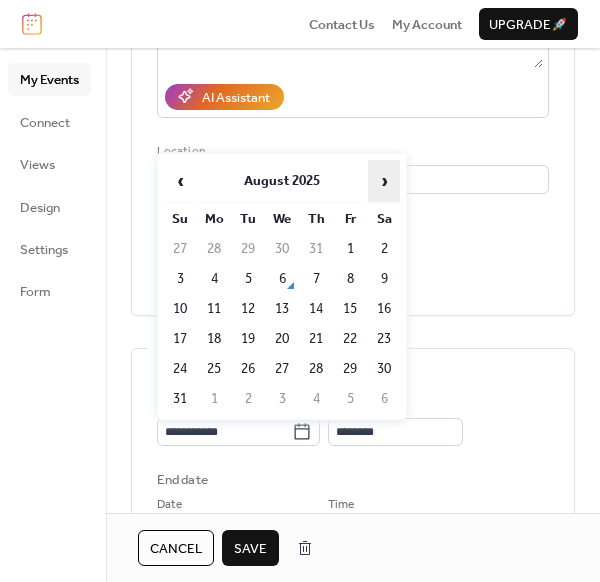 click on "›" at bounding box center [384, 181] 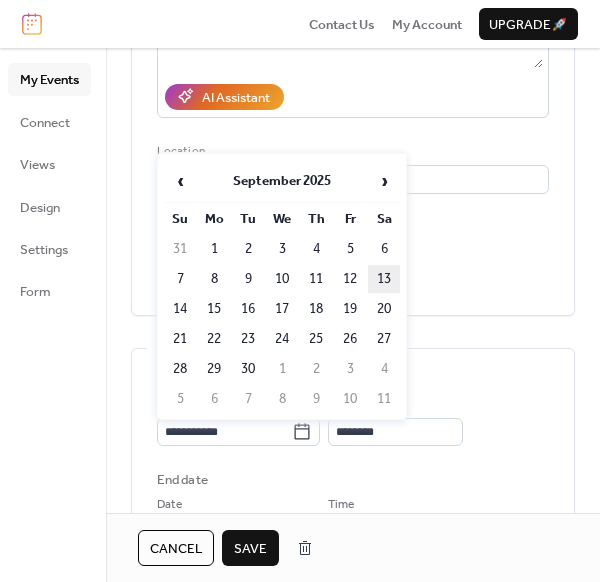 click on "13" at bounding box center [384, 279] 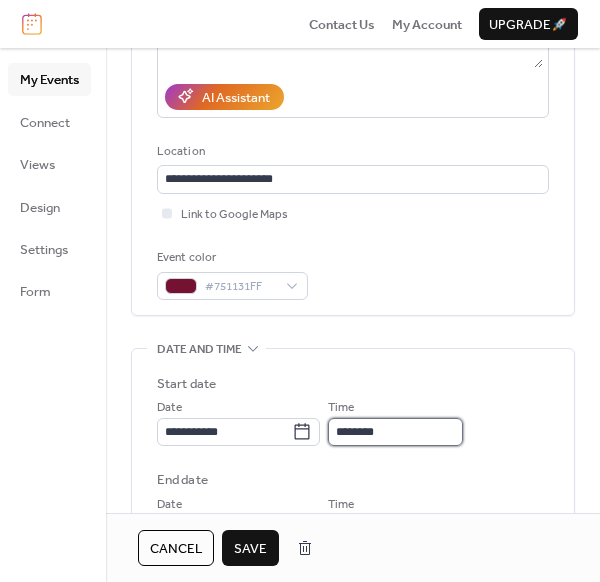 click on "********" at bounding box center (395, 432) 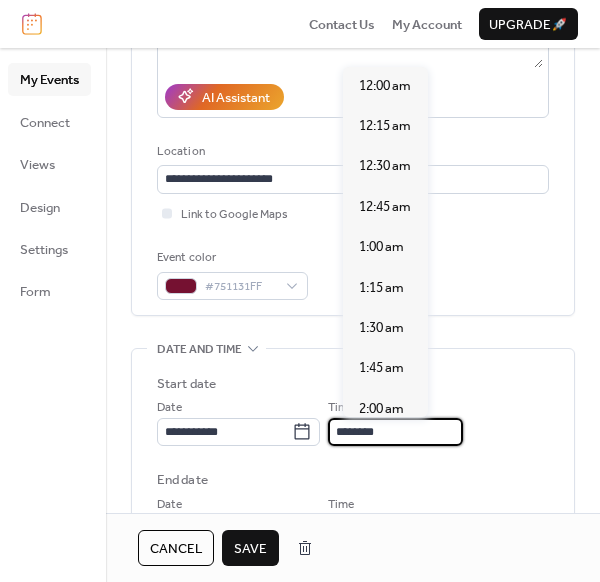 scroll, scrollTop: 1609, scrollLeft: 0, axis: vertical 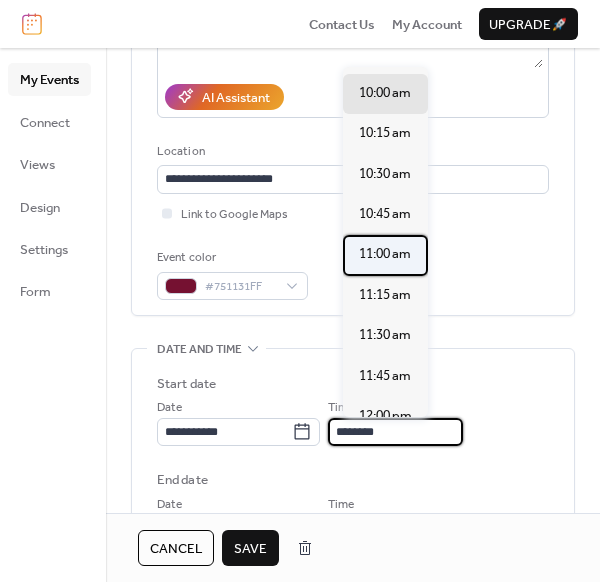click on "11:00 am" at bounding box center [385, 255] 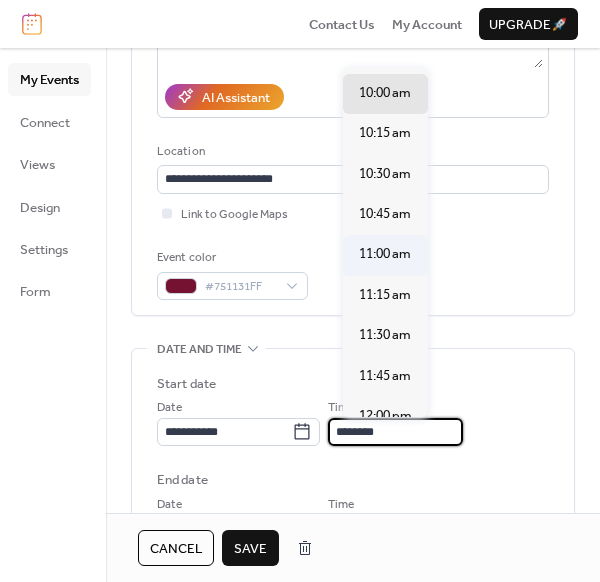 type on "********" 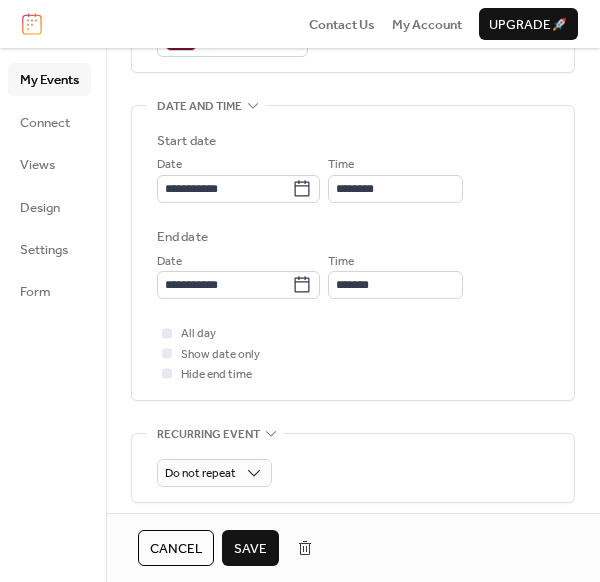 scroll, scrollTop: 600, scrollLeft: 0, axis: vertical 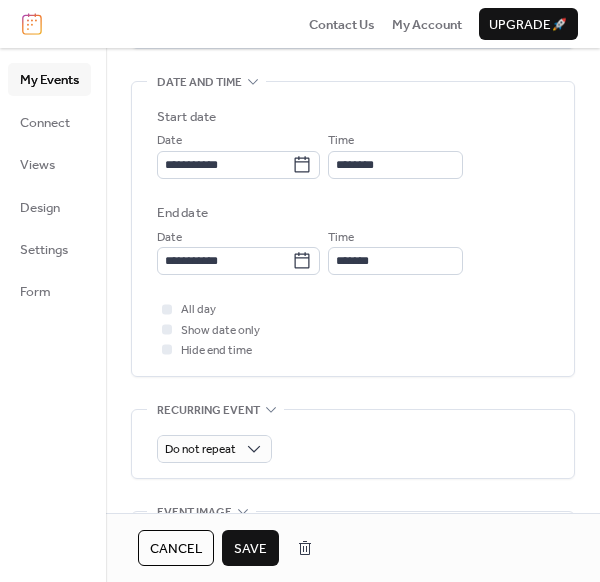click on "Save" at bounding box center (250, 549) 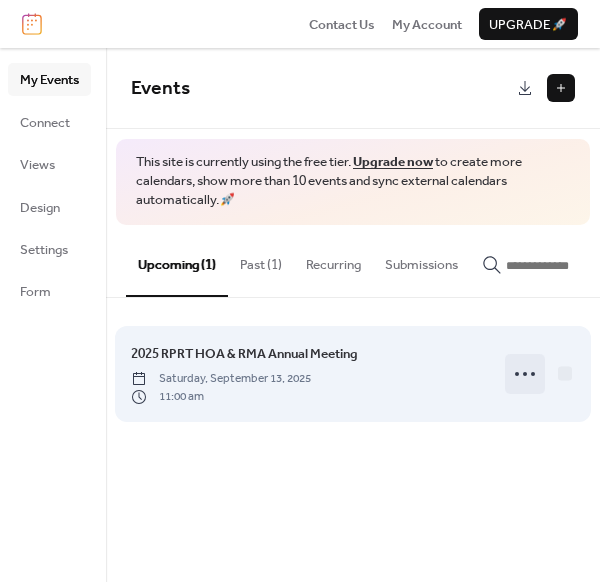 click 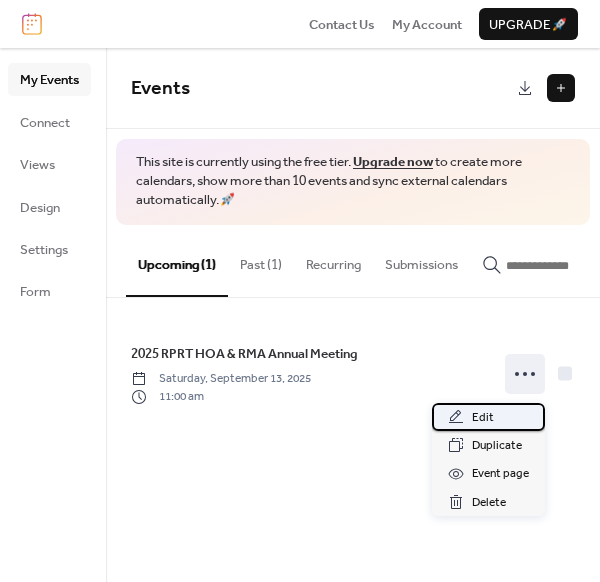 click on "Edit" at bounding box center (483, 418) 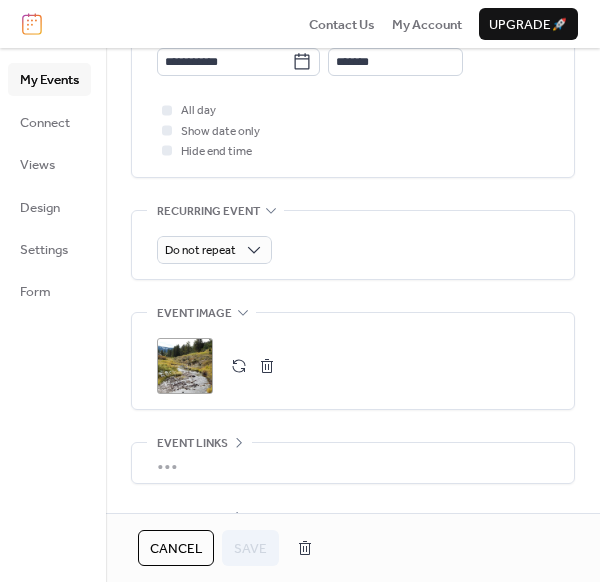 scroll, scrollTop: 800, scrollLeft: 0, axis: vertical 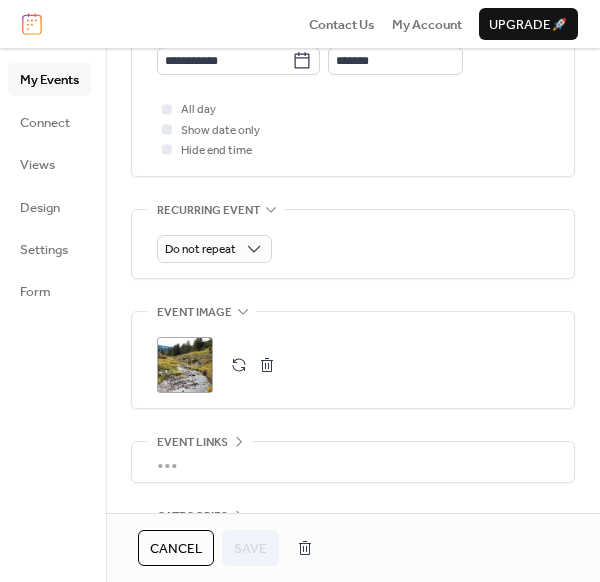 click at bounding box center (239, 365) 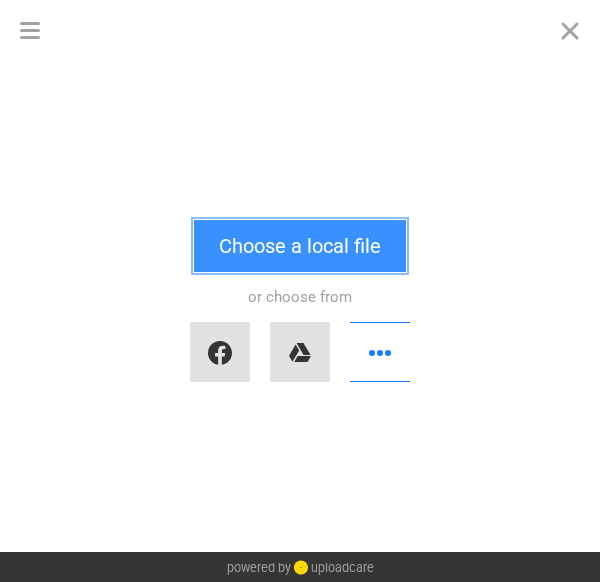 click on "Choose a local file" at bounding box center (300, 246) 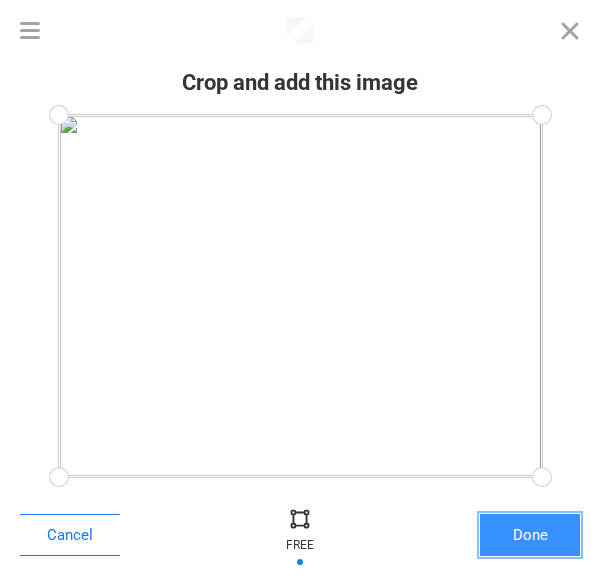 click on "Done" at bounding box center (530, 535) 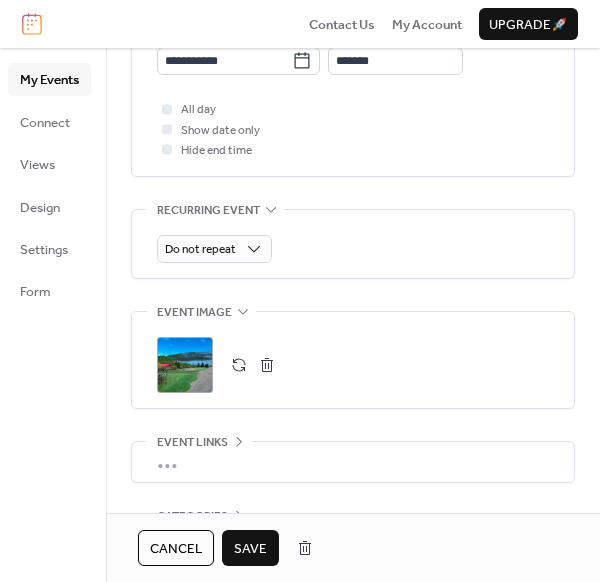 click on "Save" at bounding box center (250, 549) 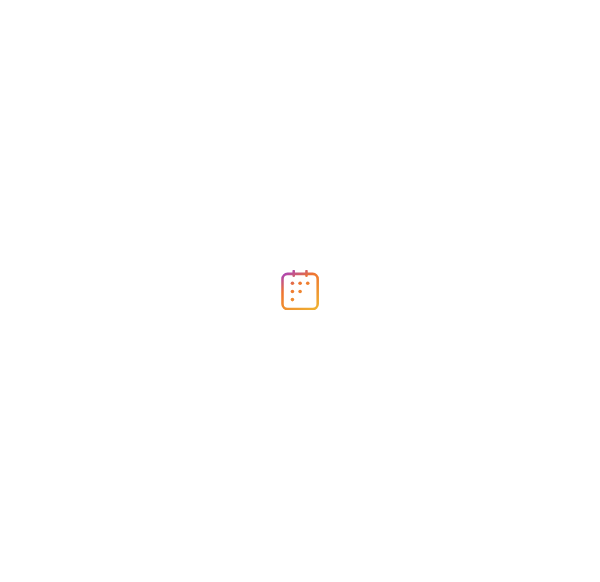 scroll, scrollTop: 0, scrollLeft: 0, axis: both 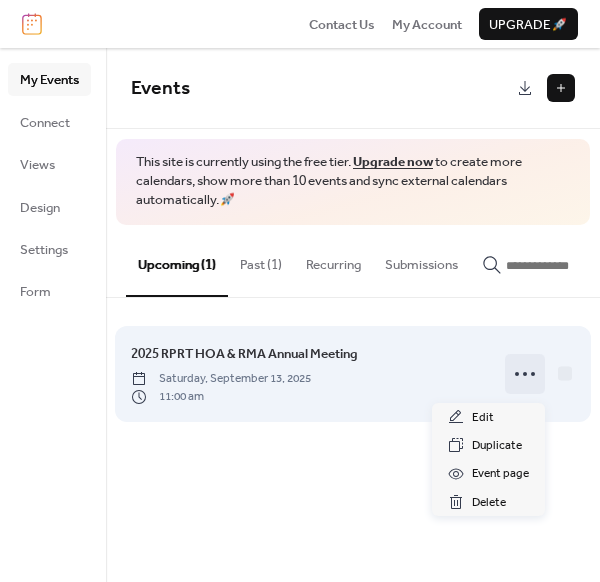 click 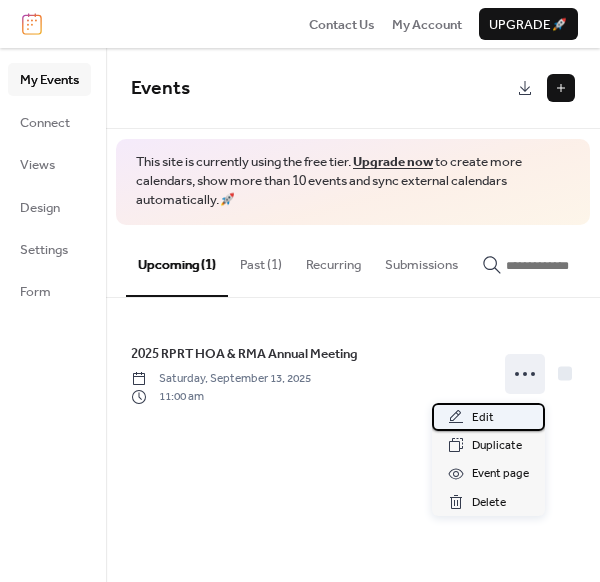 click on "Edit" at bounding box center (483, 418) 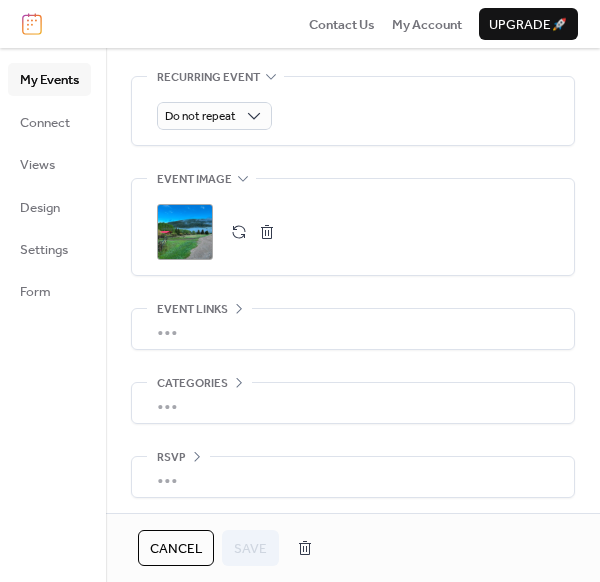 scroll, scrollTop: 933, scrollLeft: 0, axis: vertical 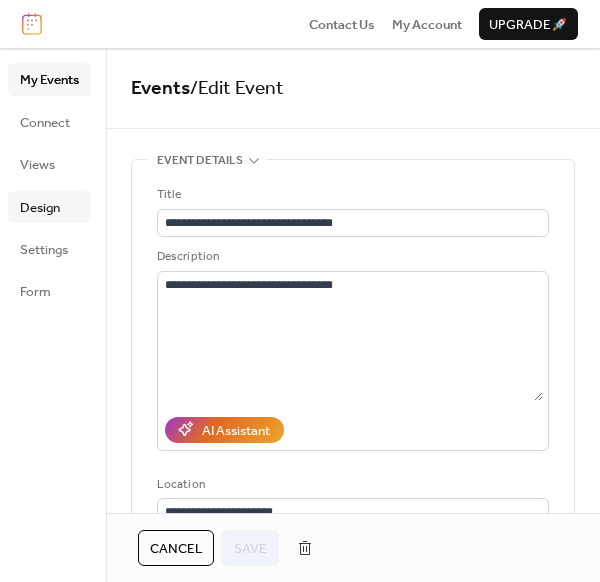 click on "Design" at bounding box center (40, 208) 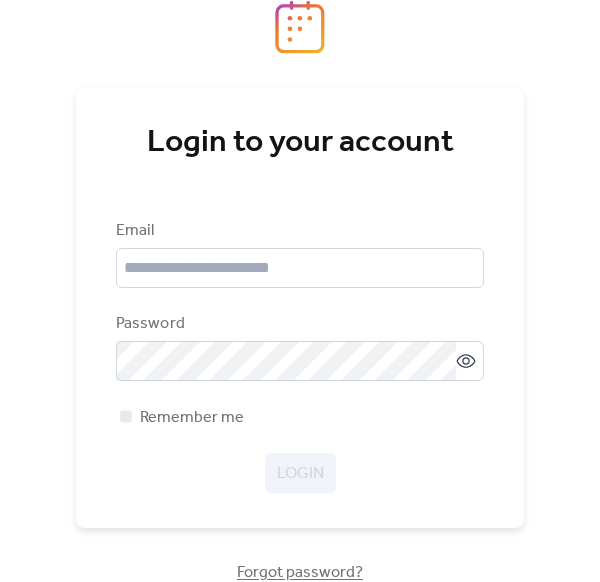scroll, scrollTop: 0, scrollLeft: 0, axis: both 